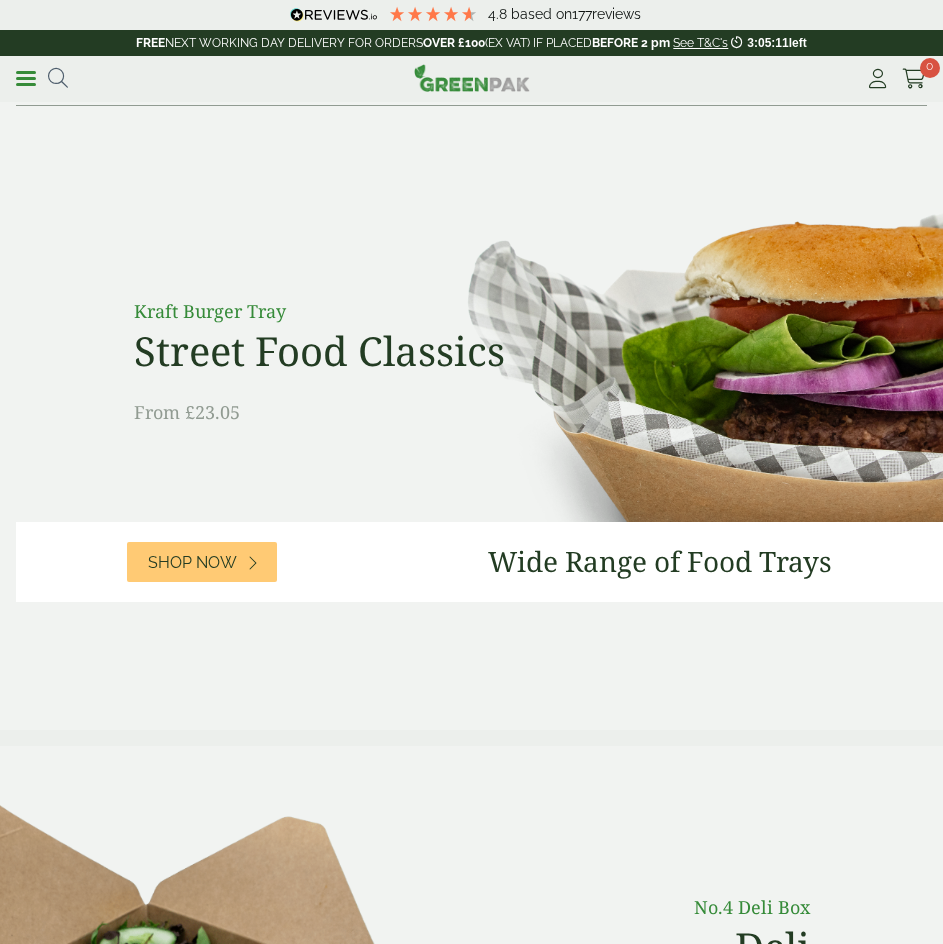 scroll, scrollTop: 0, scrollLeft: 0, axis: both 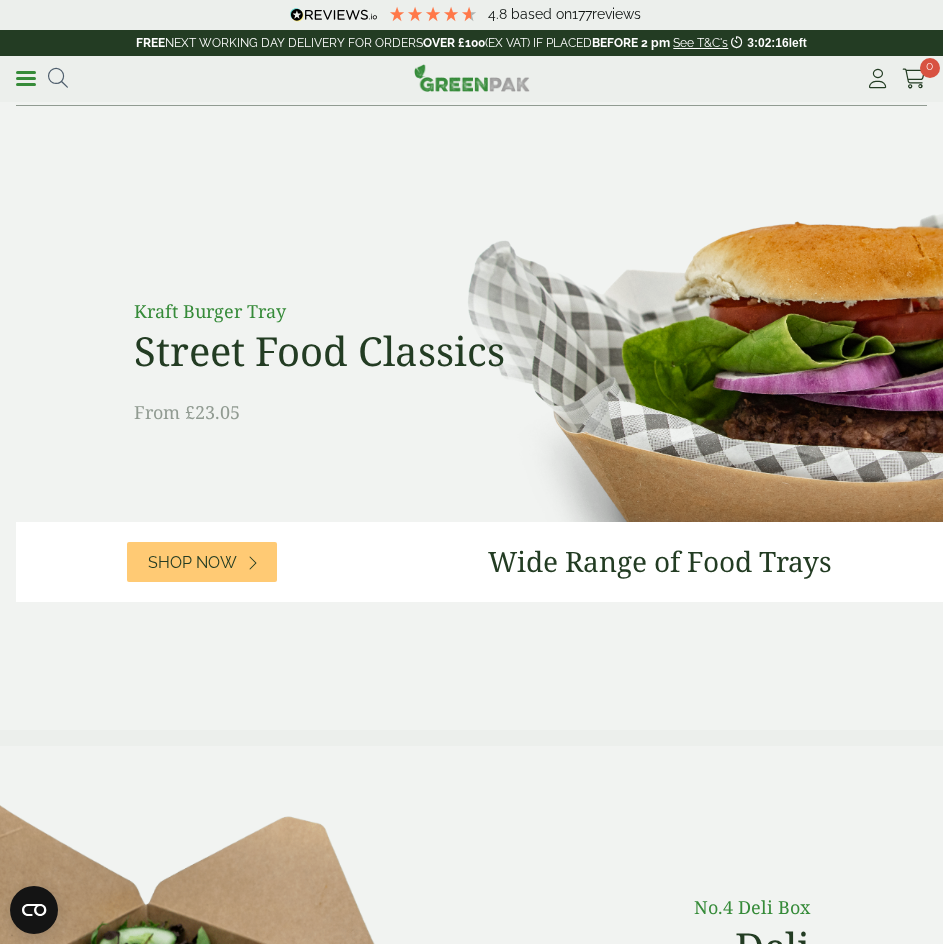 drag, startPoint x: 56, startPoint y: 72, endPoint x: 218, endPoint y: 139, distance: 175.3083 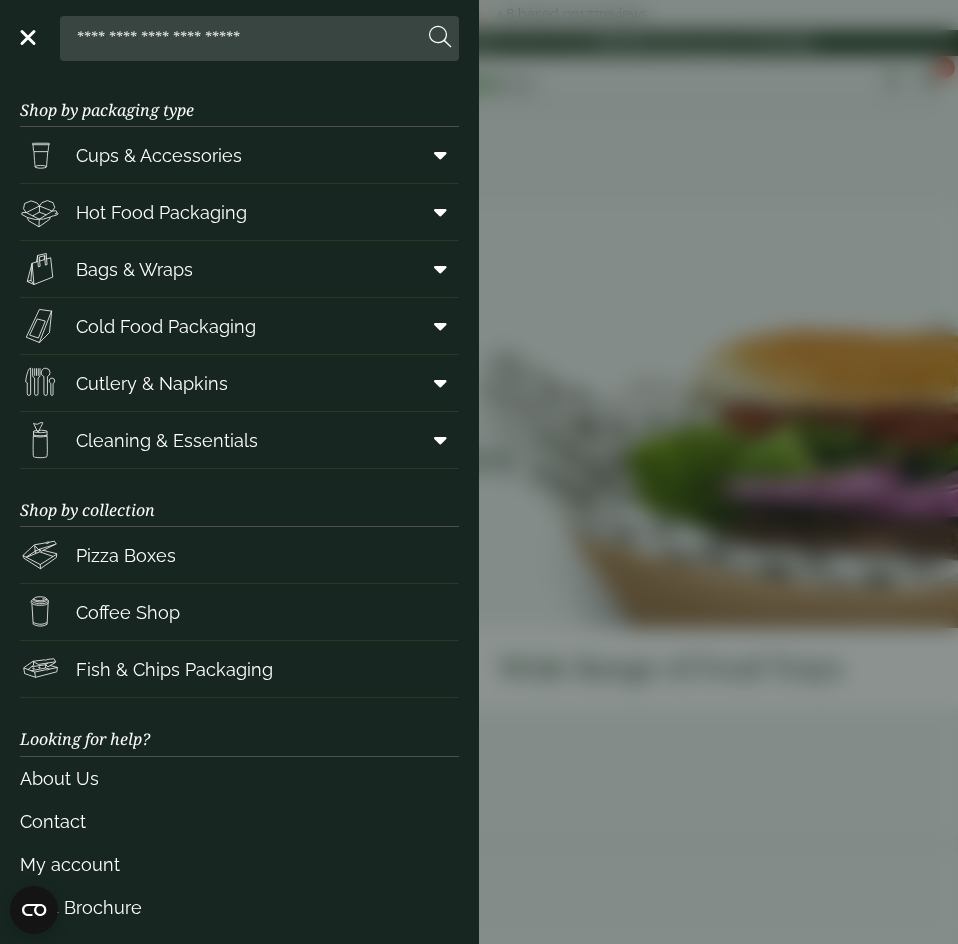 click at bounding box center (245, 38) 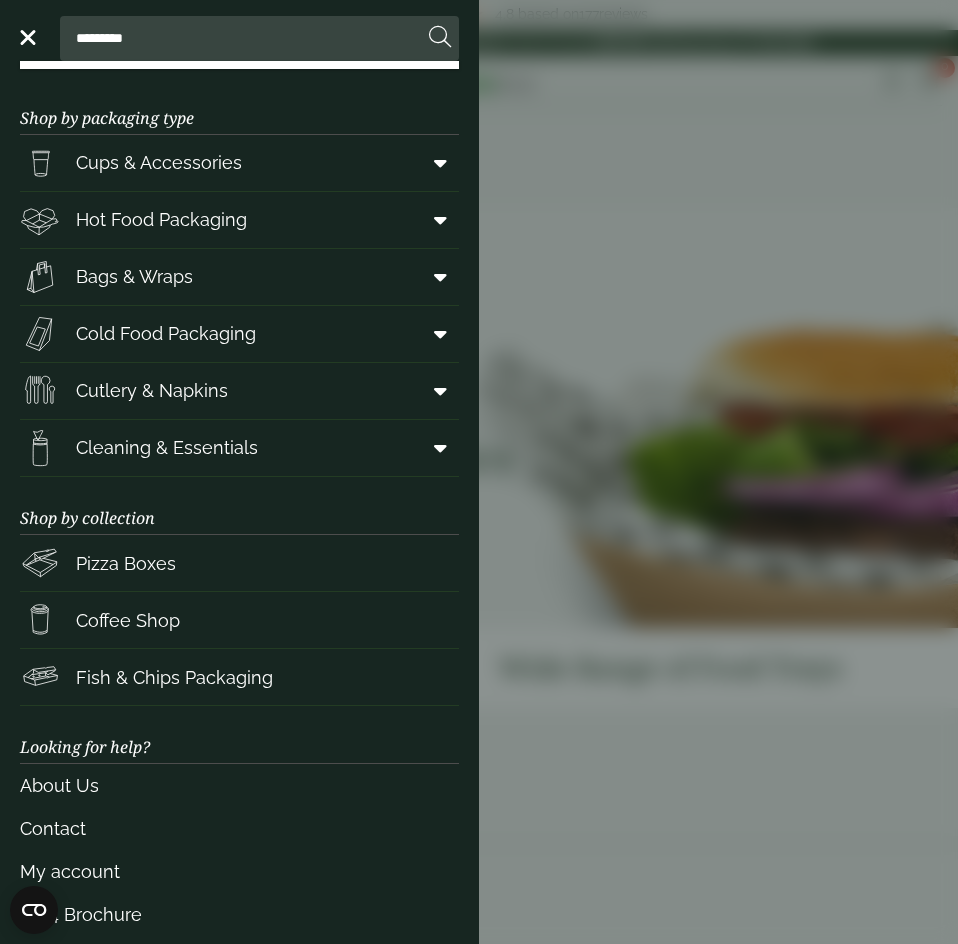 type on "*********" 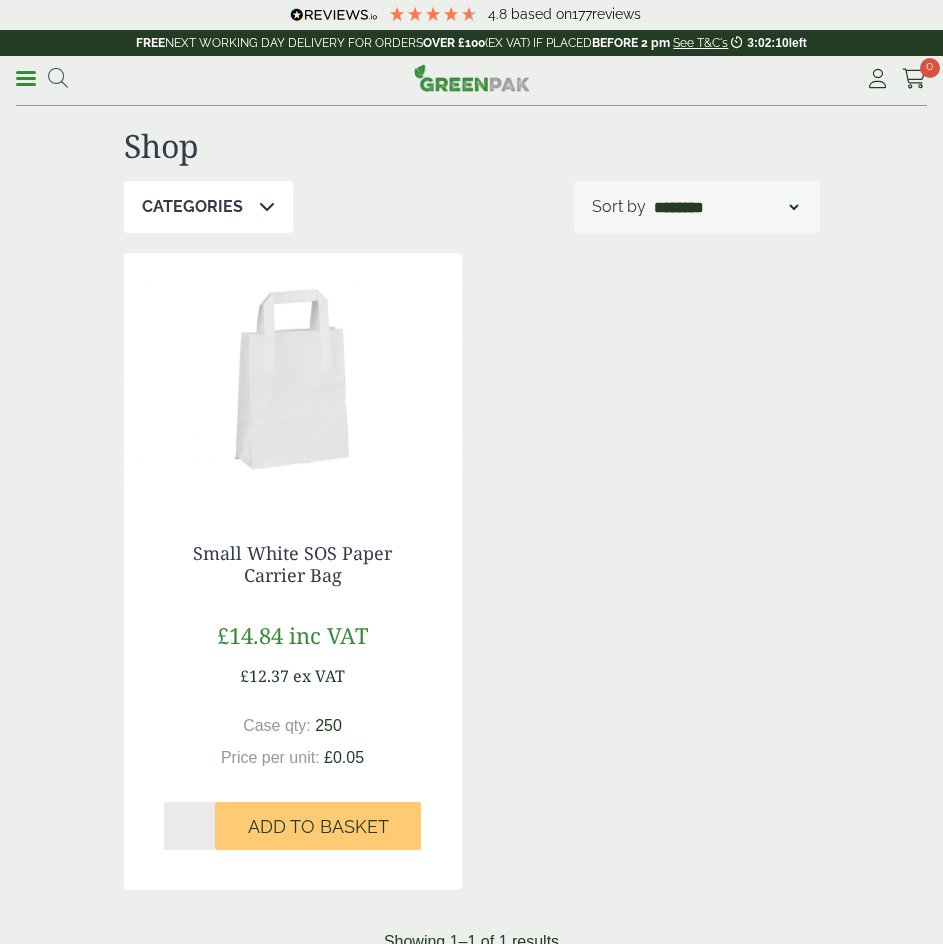 scroll, scrollTop: 0, scrollLeft: 0, axis: both 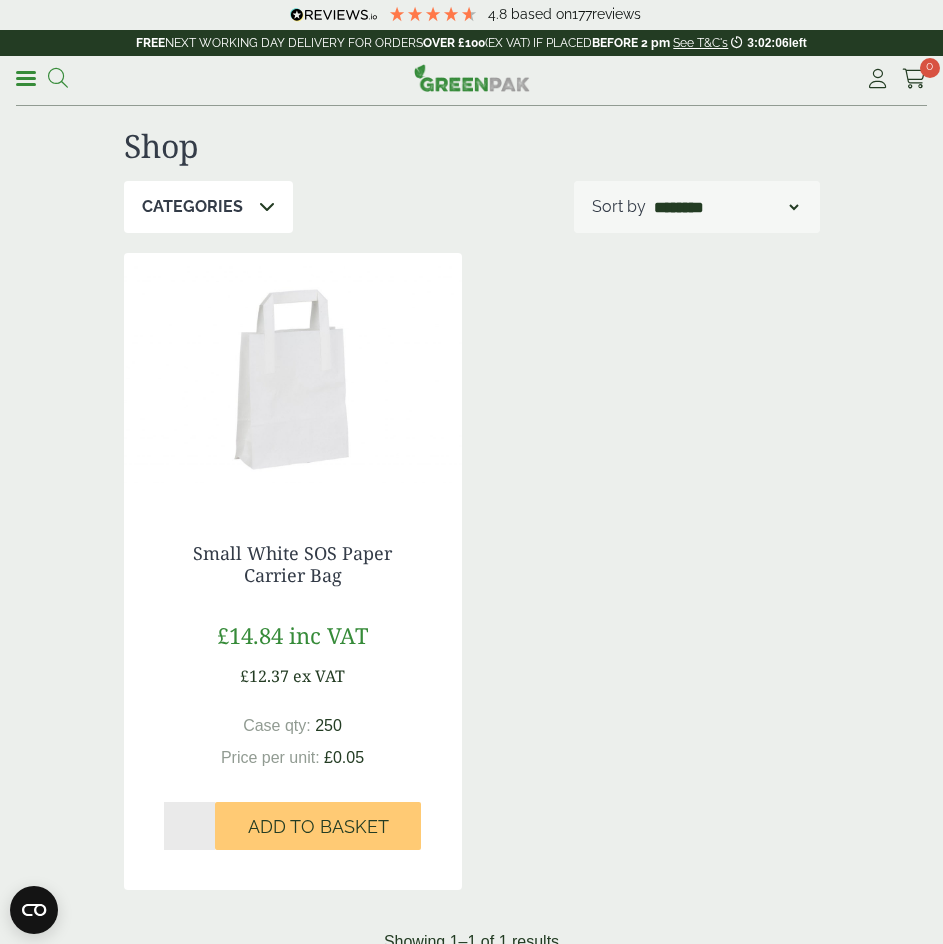 click at bounding box center (58, 78) 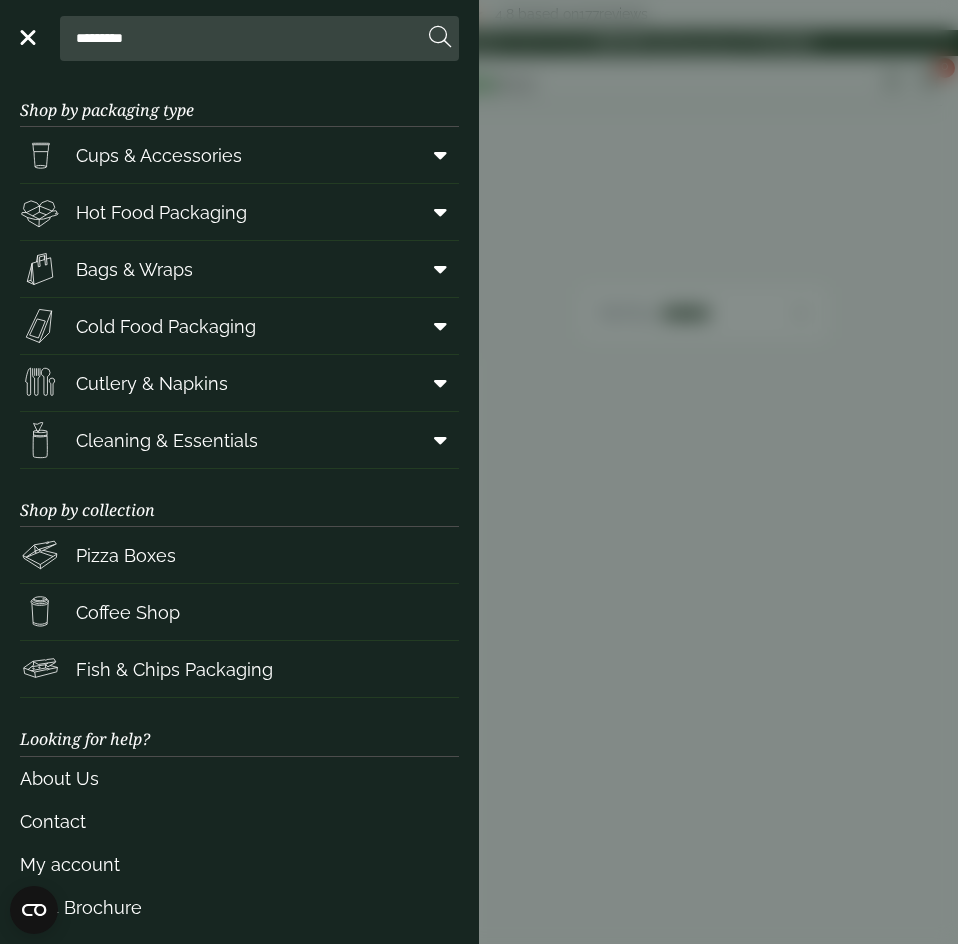 click on "*********" at bounding box center [245, 38] 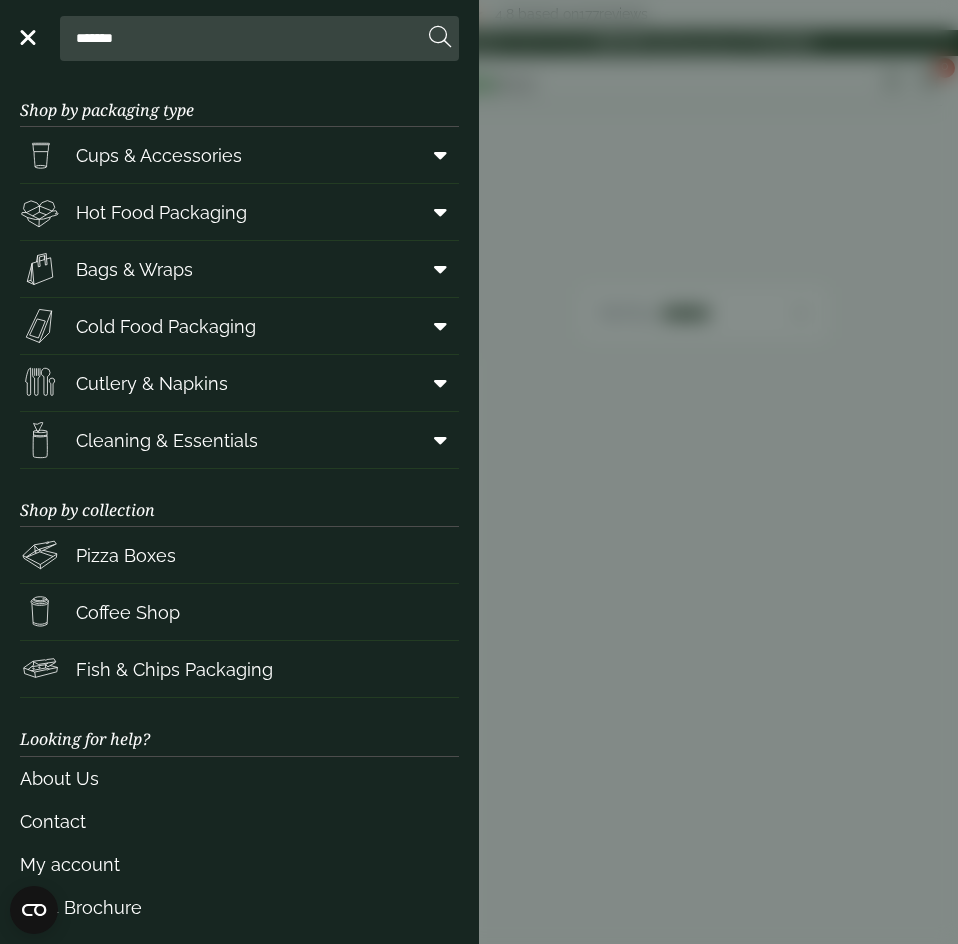 type on "*******" 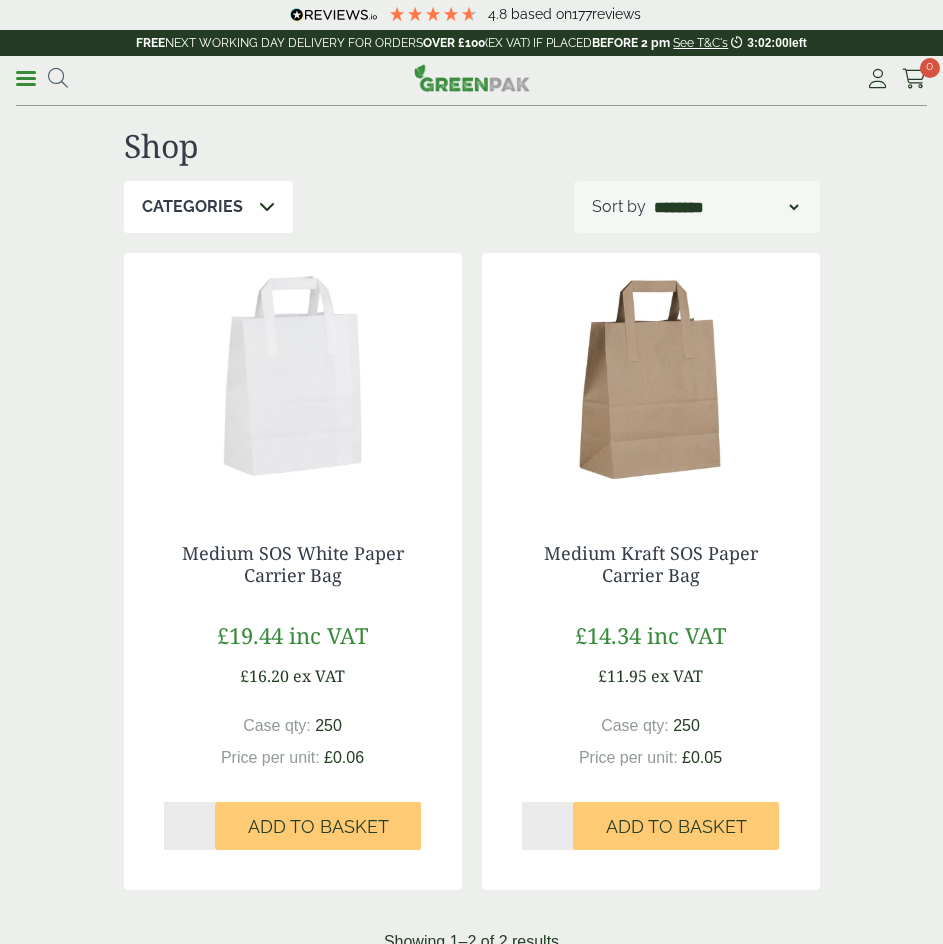 scroll, scrollTop: 0, scrollLeft: 0, axis: both 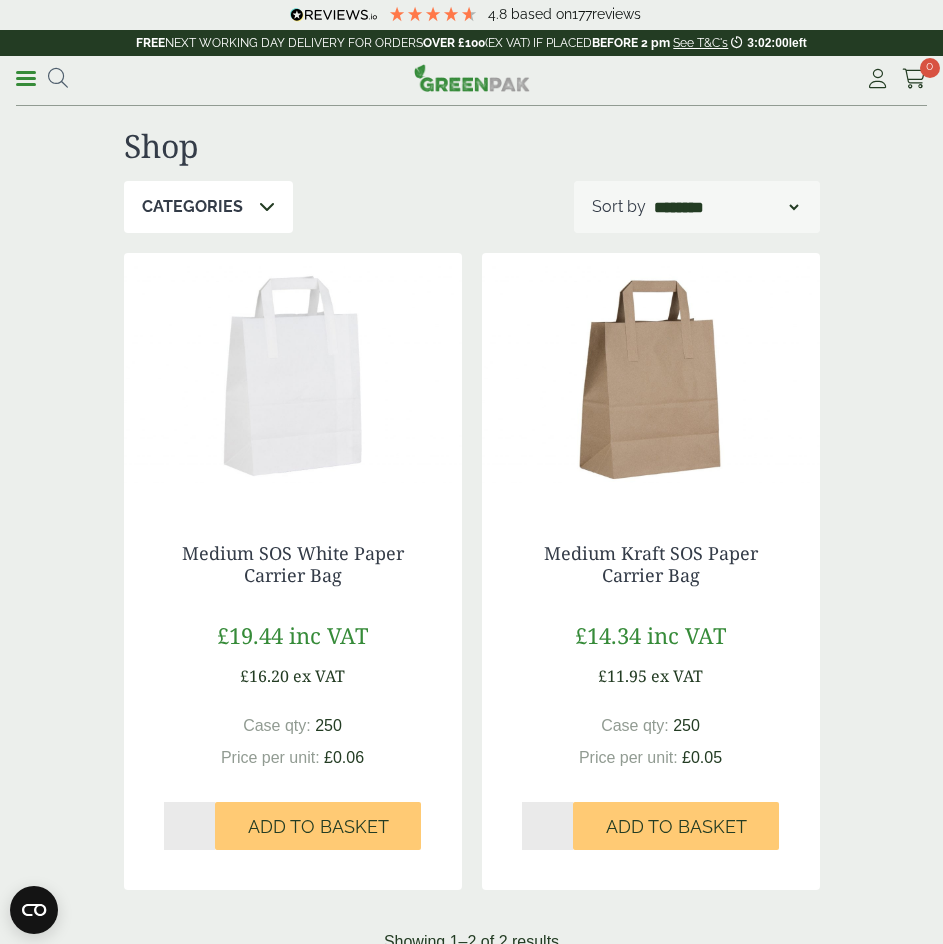 click at bounding box center (293, 378) 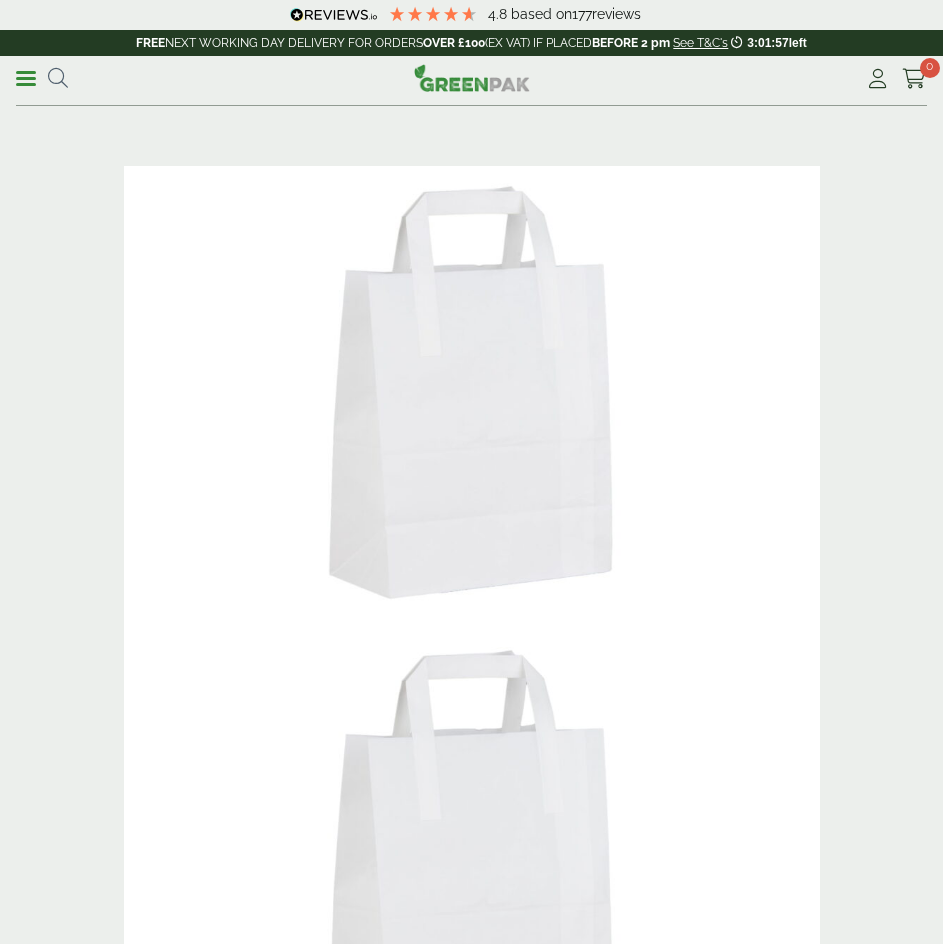 scroll, scrollTop: 0, scrollLeft: 0, axis: both 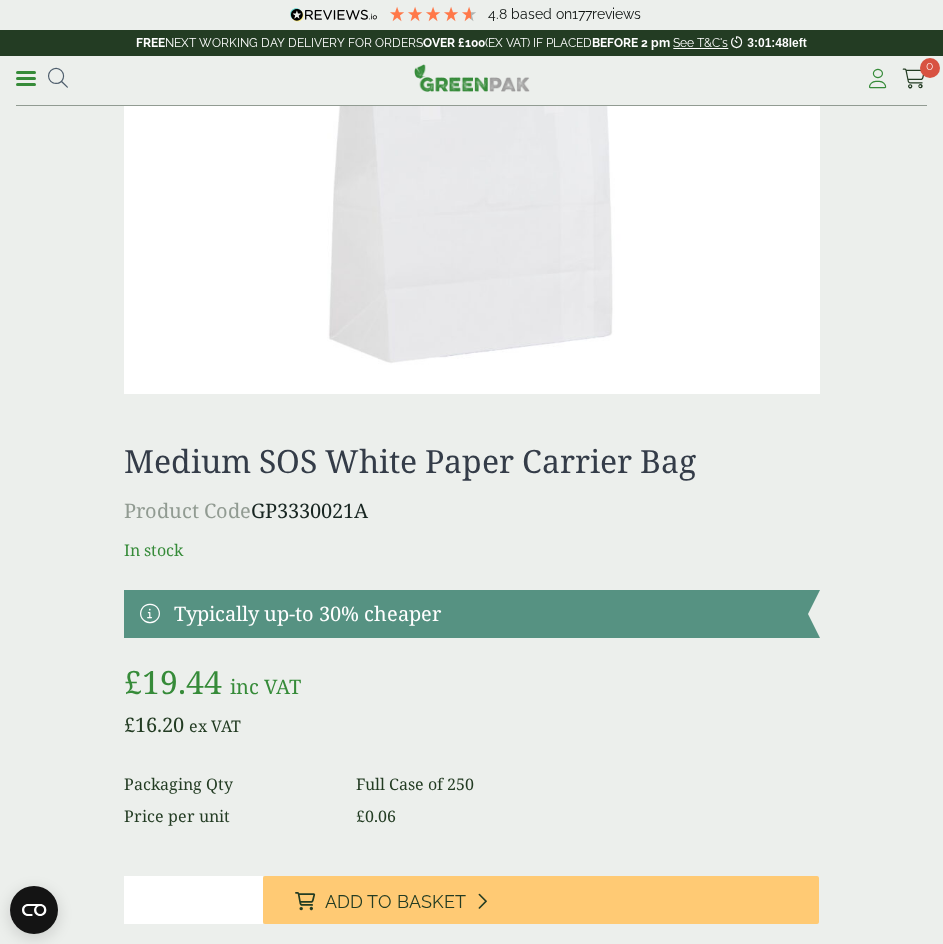 click at bounding box center (877, 79) 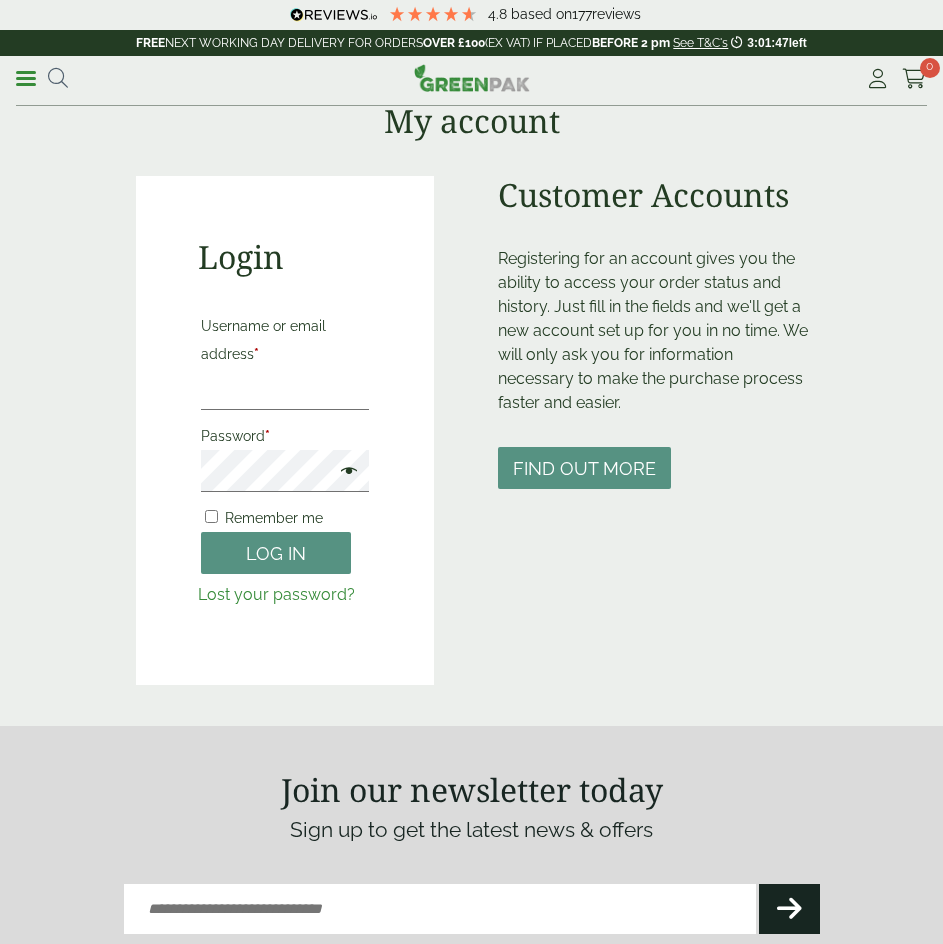scroll, scrollTop: 0, scrollLeft: 0, axis: both 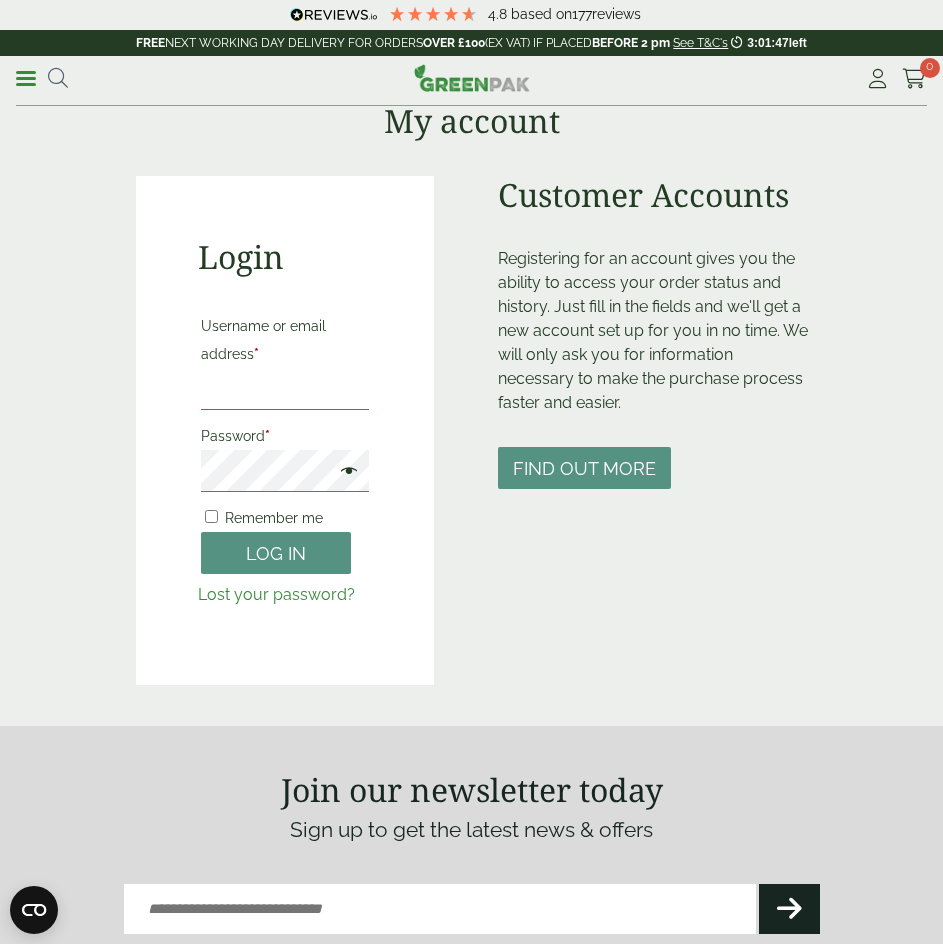 type on "**********" 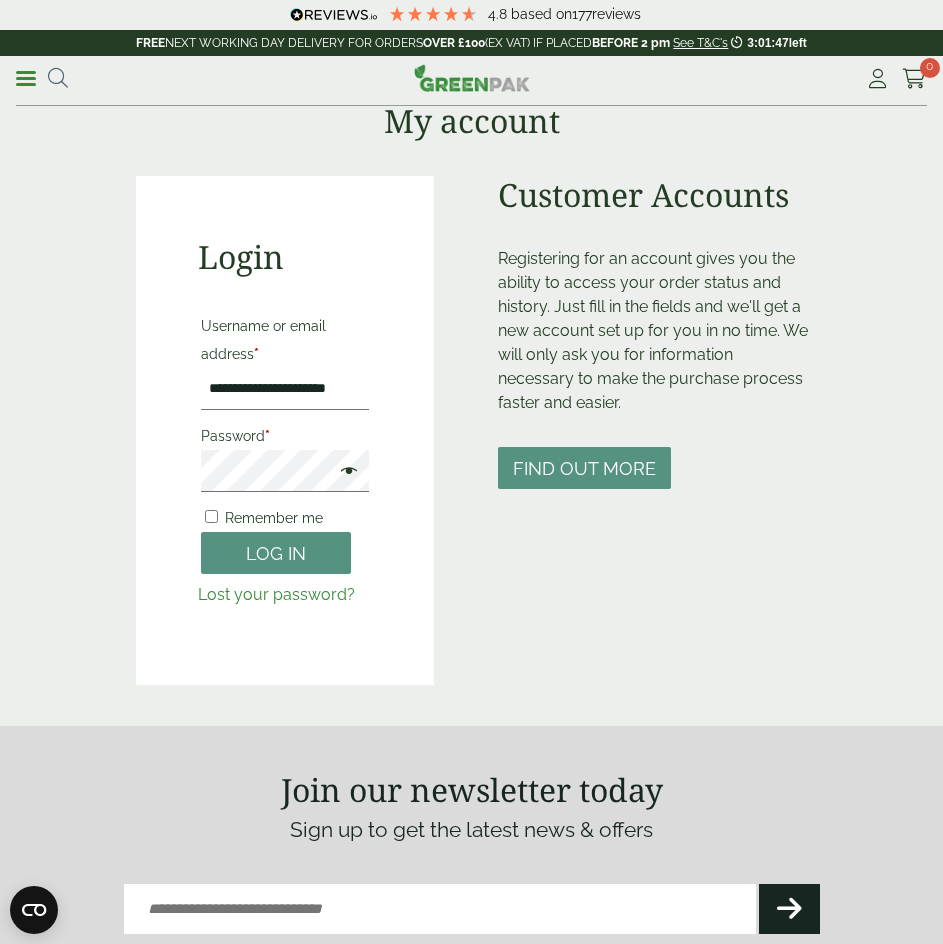 click on "Username or email address  *
[EMAIL]
Password  *
Remember me
Log in
Lost your password?" at bounding box center (285, 458) 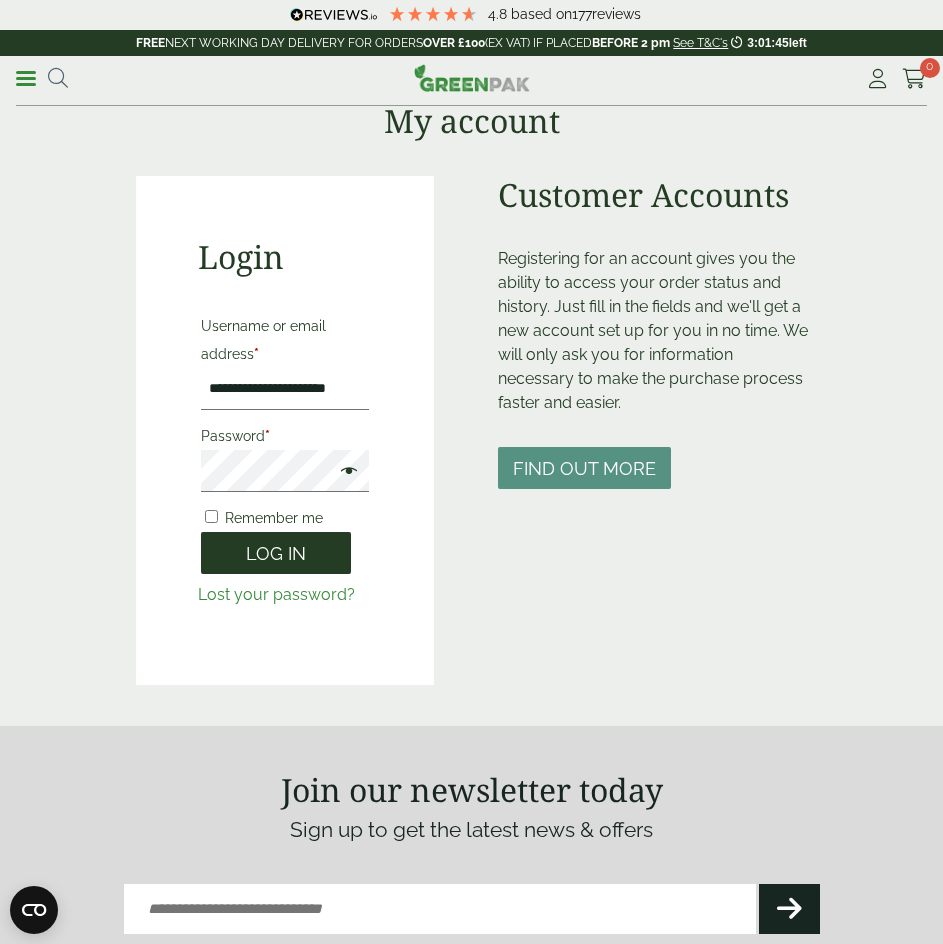 click on "Log in" at bounding box center (276, 553) 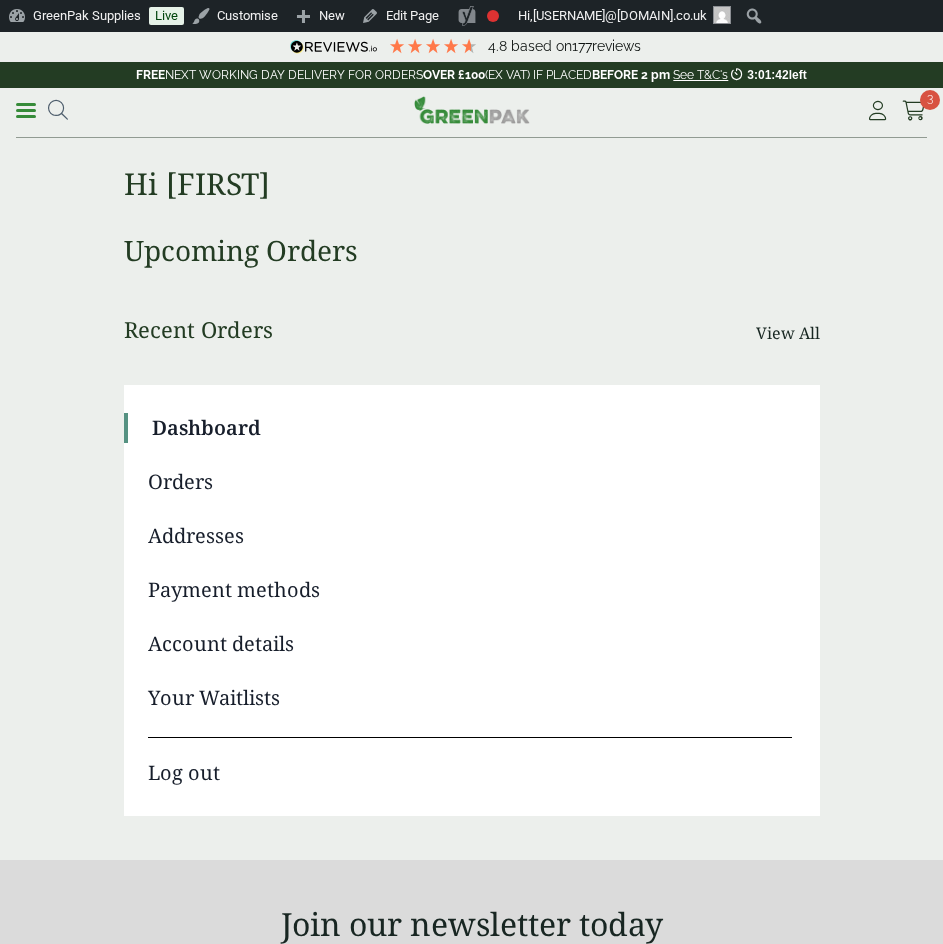 scroll, scrollTop: 0, scrollLeft: 0, axis: both 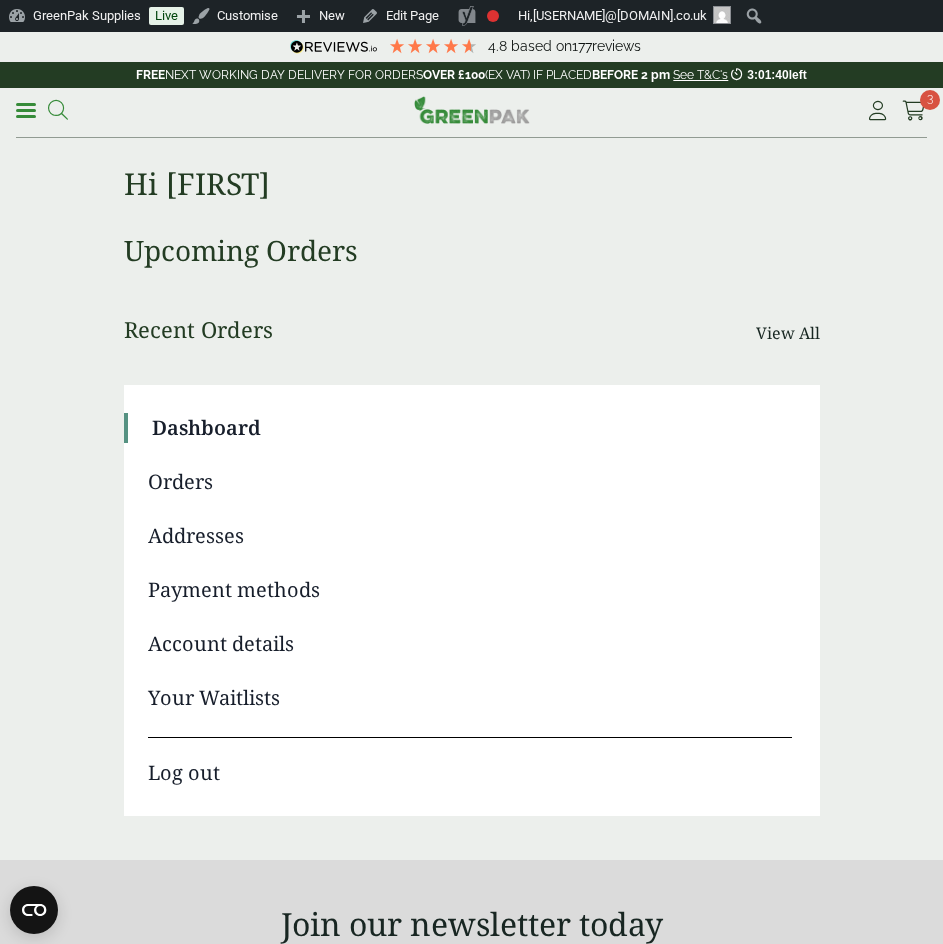 click at bounding box center [58, 110] 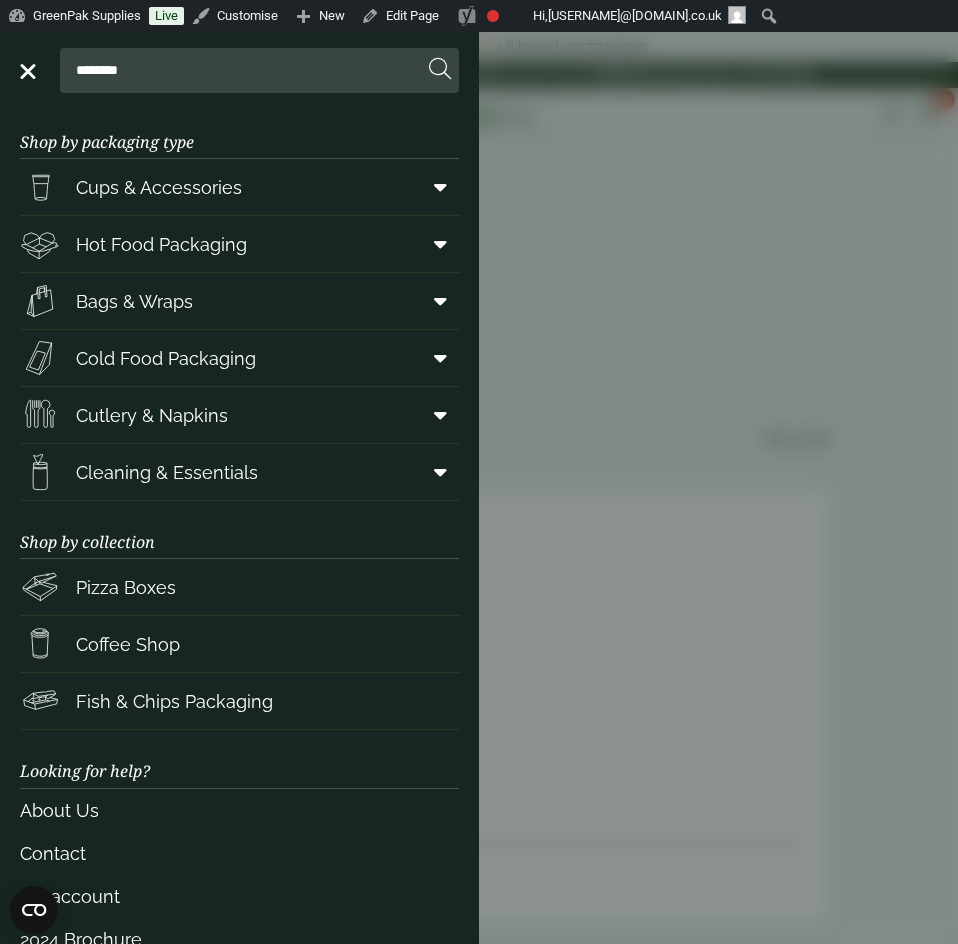 type on "********" 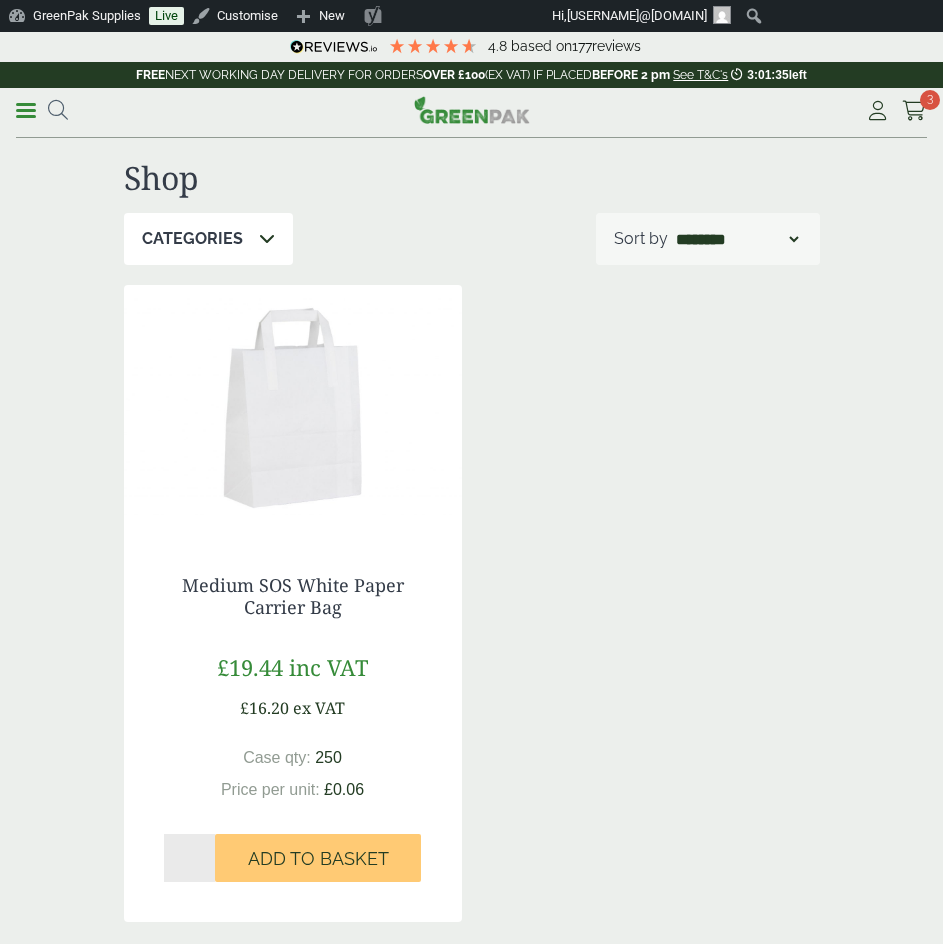 scroll, scrollTop: 0, scrollLeft: 0, axis: both 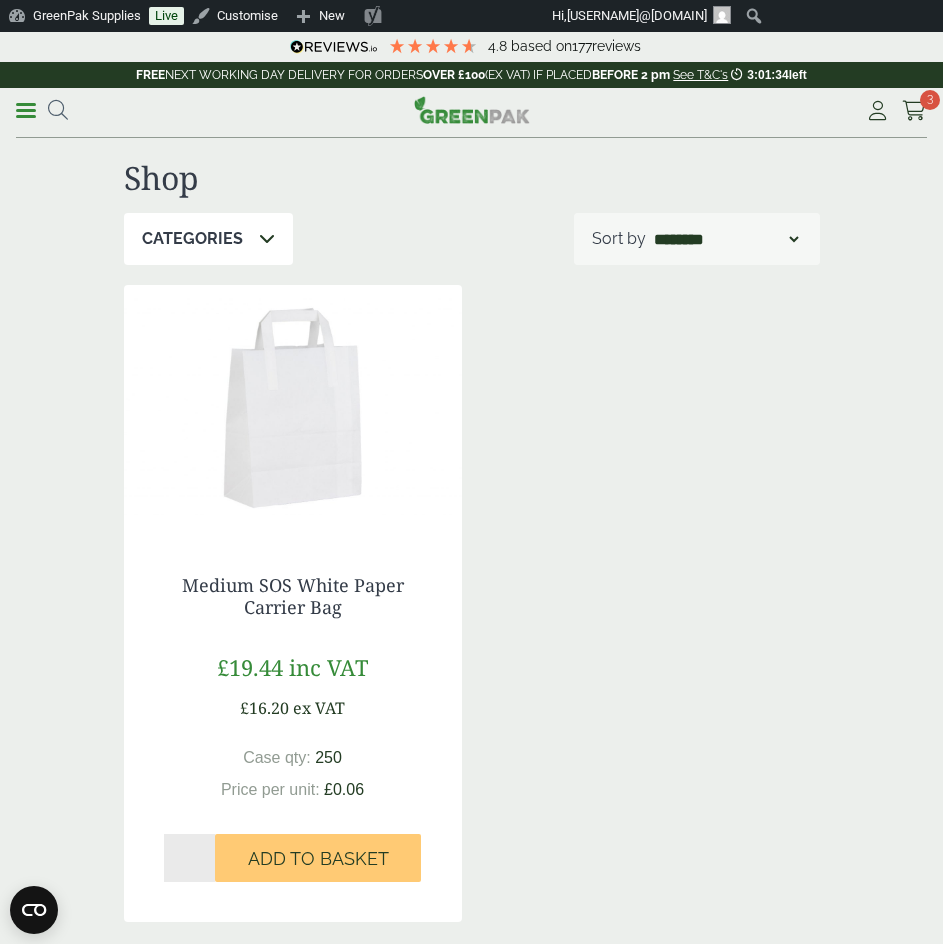 click at bounding box center (293, 410) 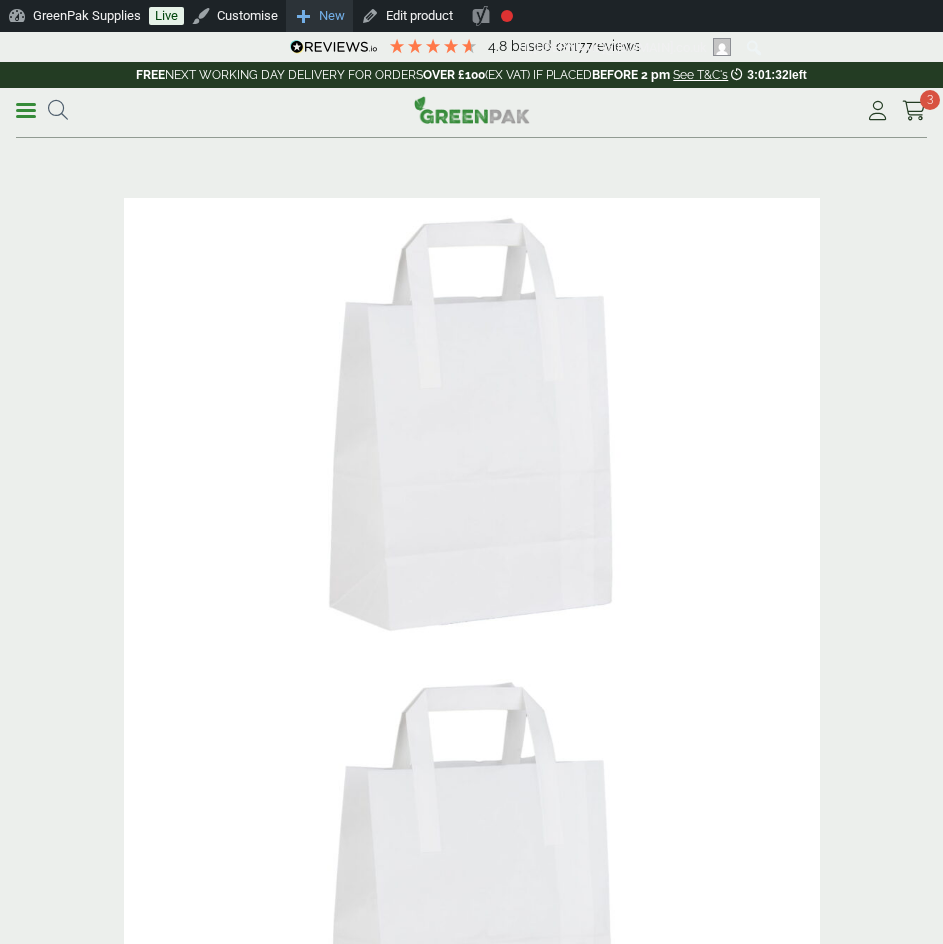 scroll, scrollTop: 0, scrollLeft: 0, axis: both 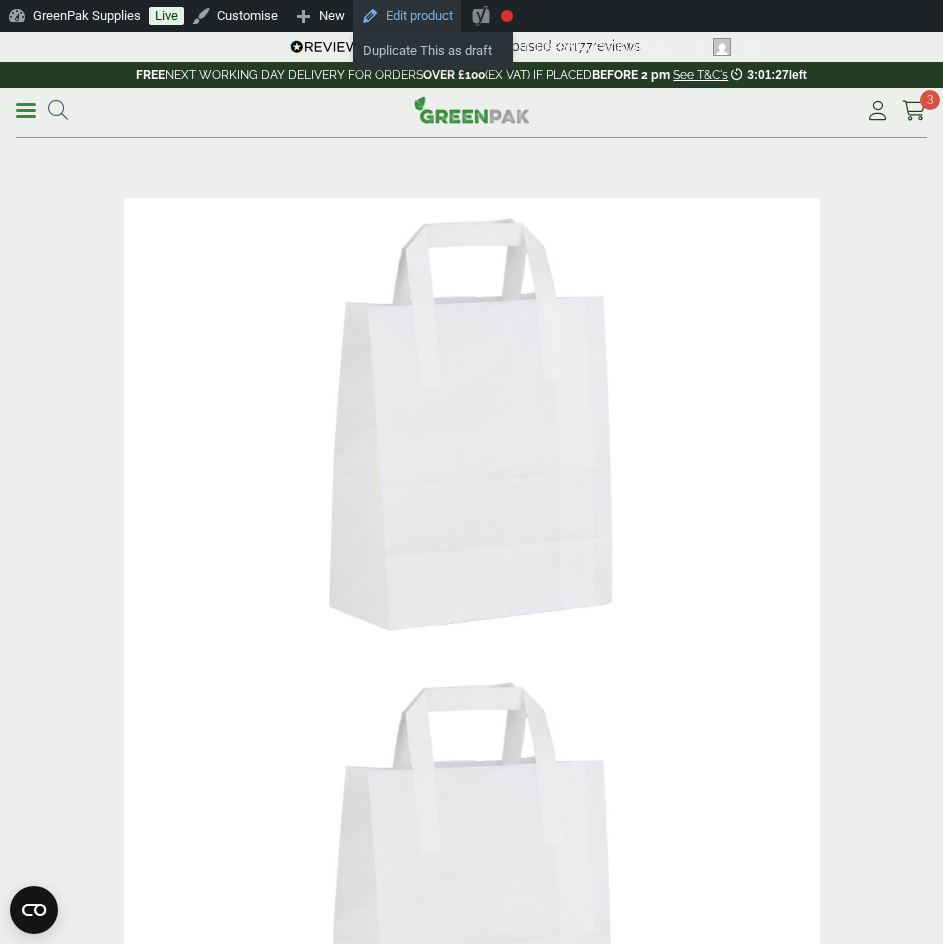 click on "Edit product" at bounding box center (407, 16) 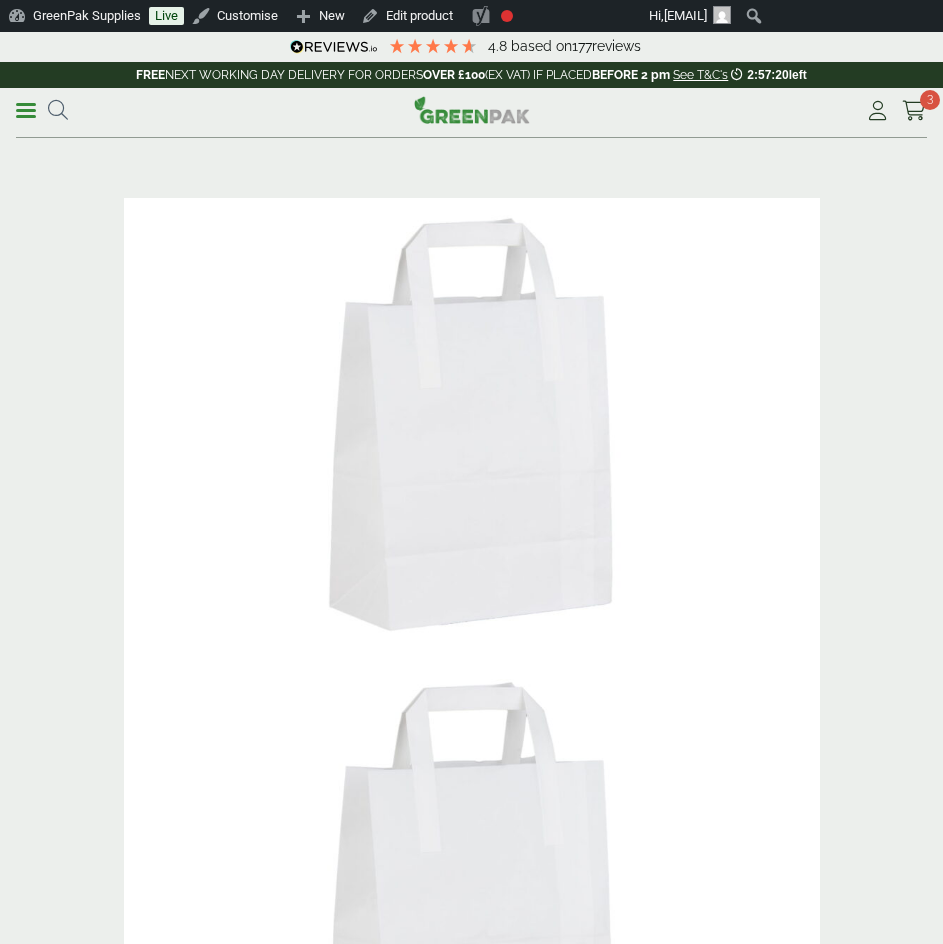 scroll, scrollTop: 0, scrollLeft: 0, axis: both 